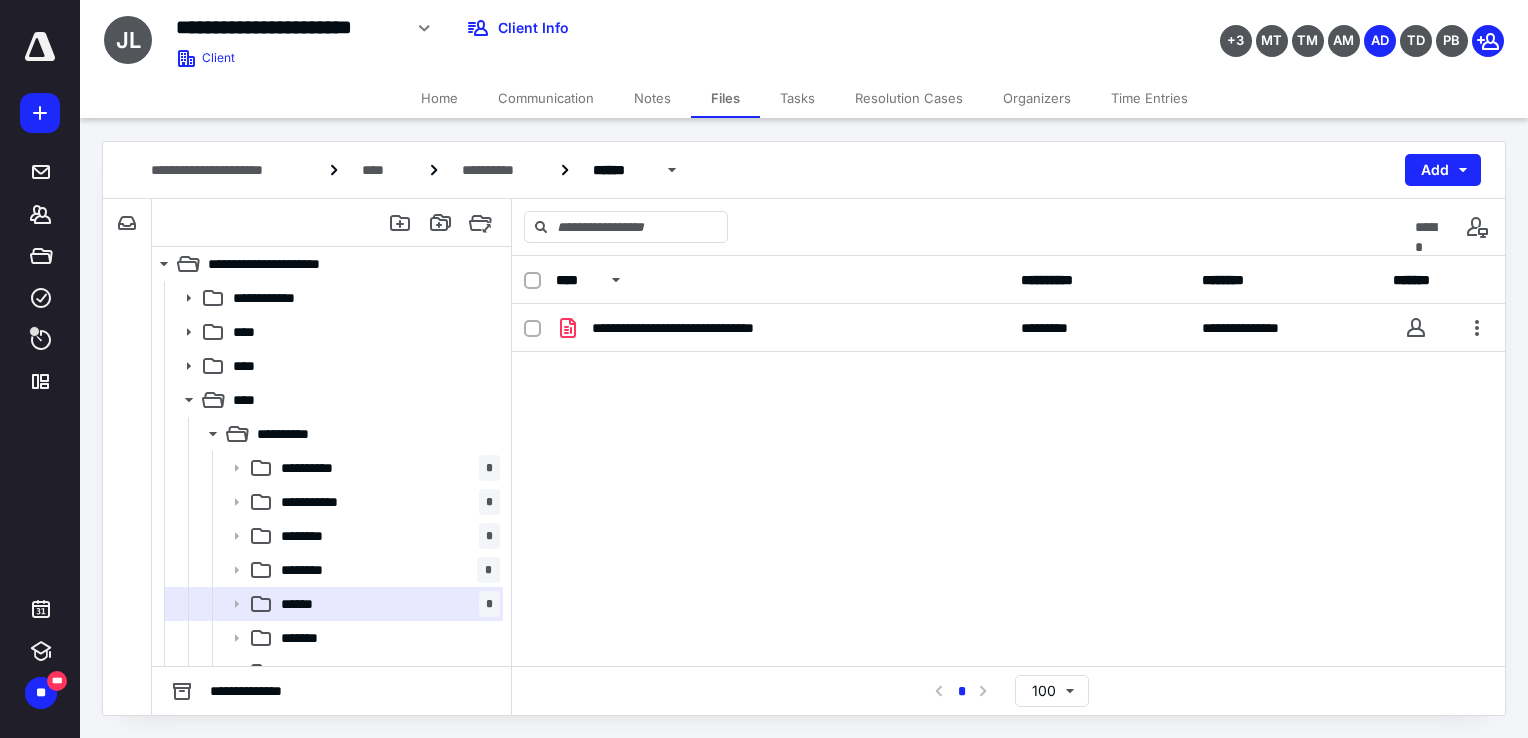 scroll, scrollTop: 0, scrollLeft: 0, axis: both 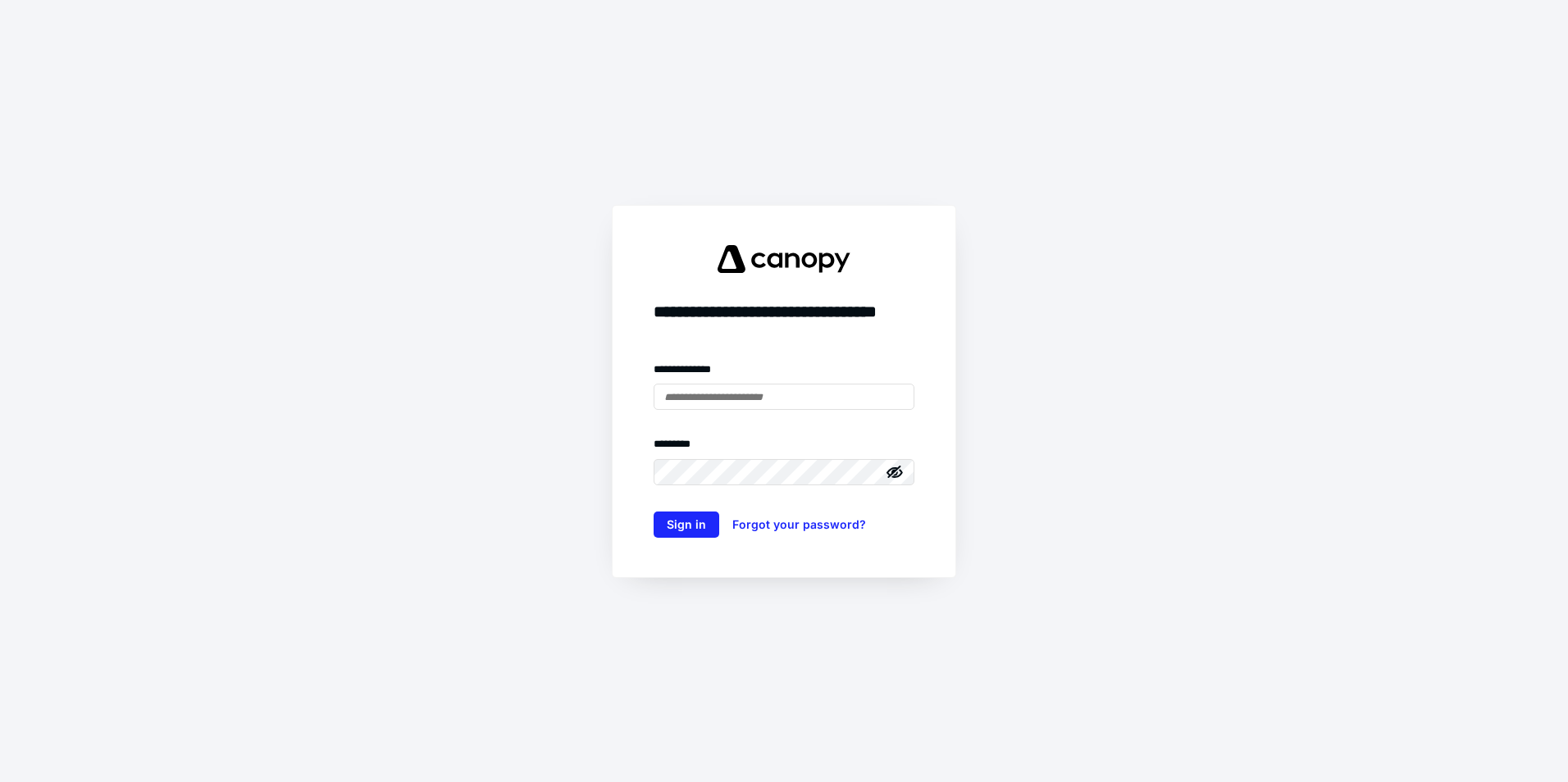 type on "**********" 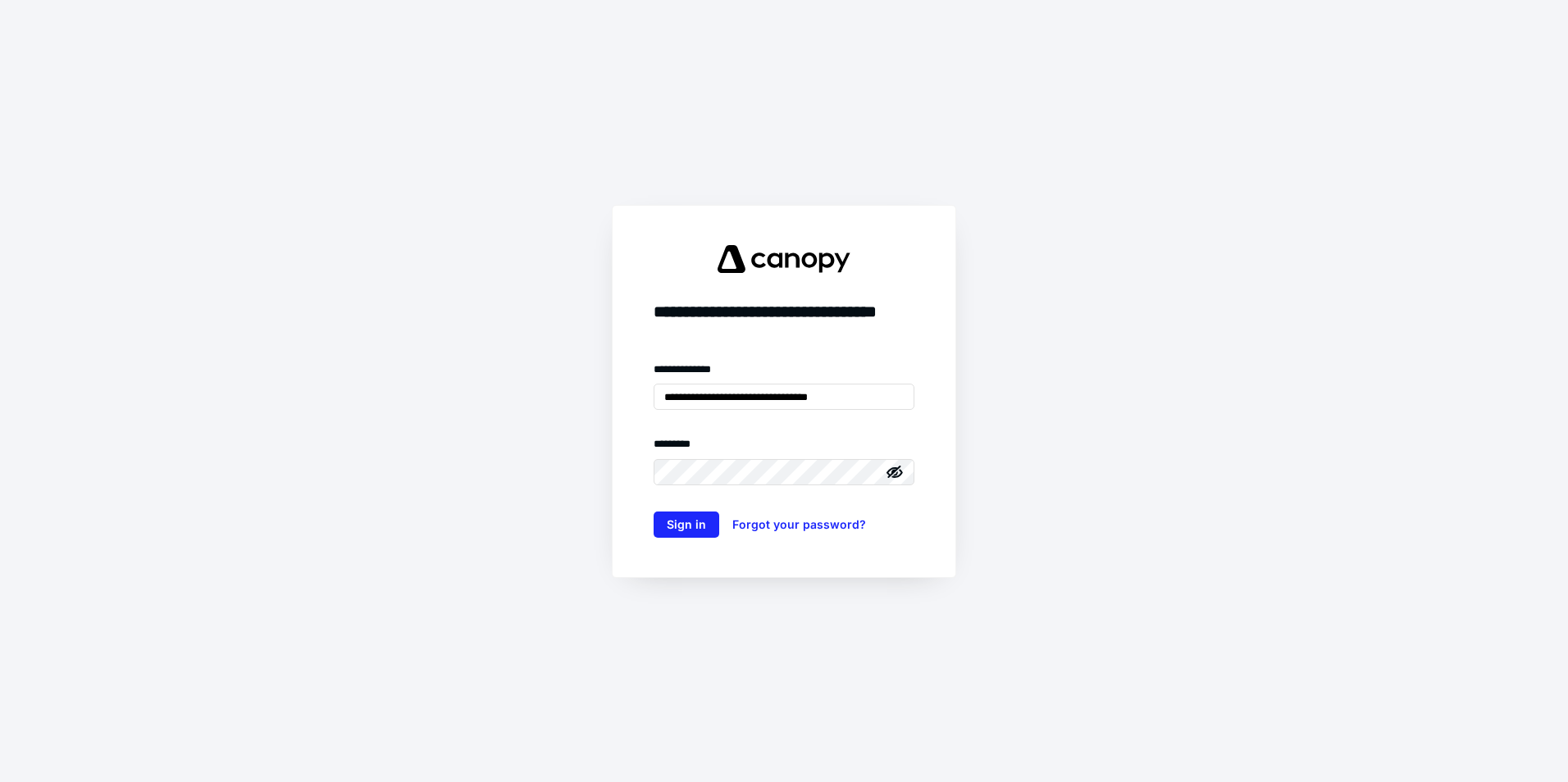 click on "**********" at bounding box center (784, 391) 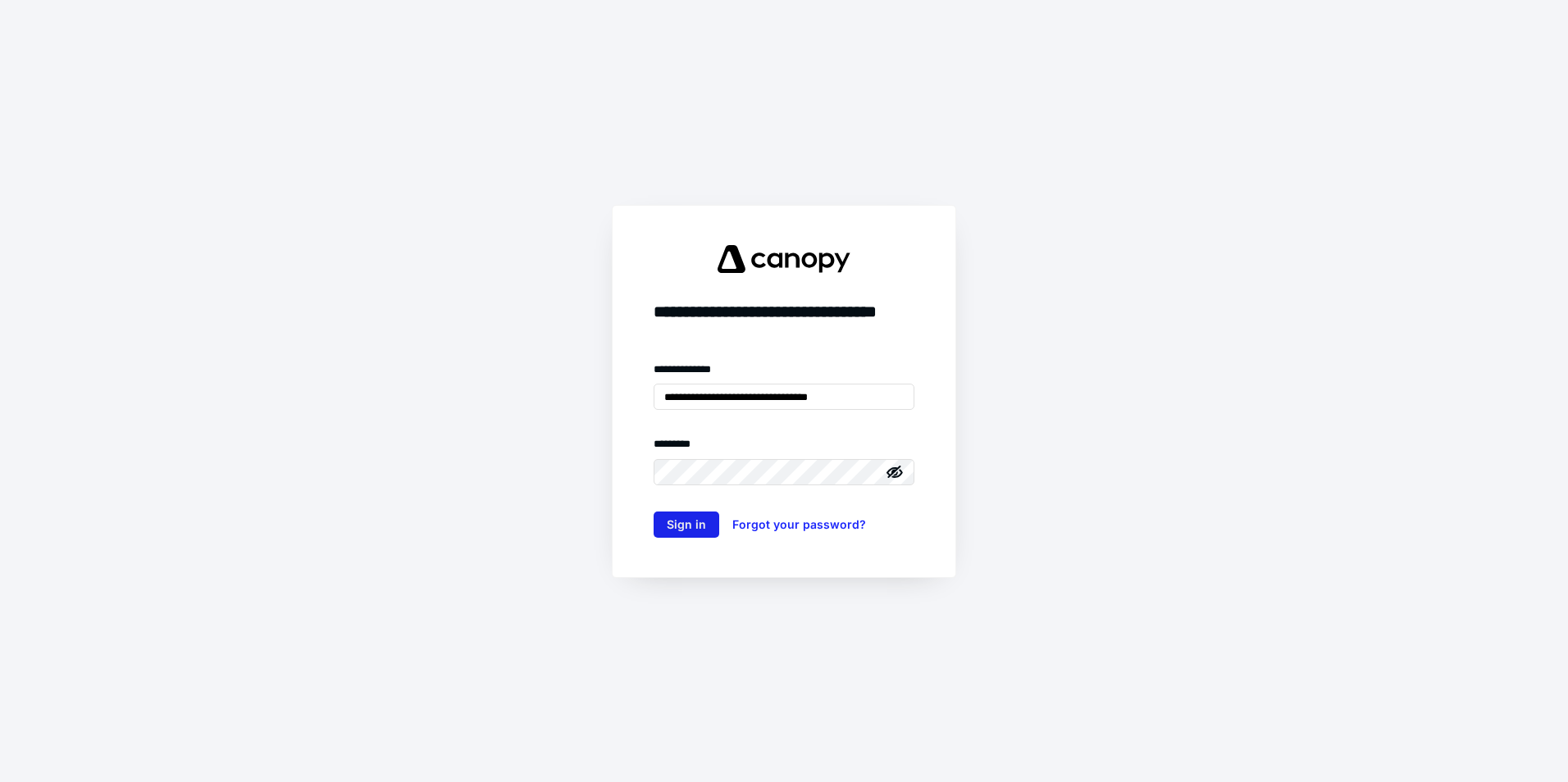 click on "Sign in" at bounding box center [686, 525] 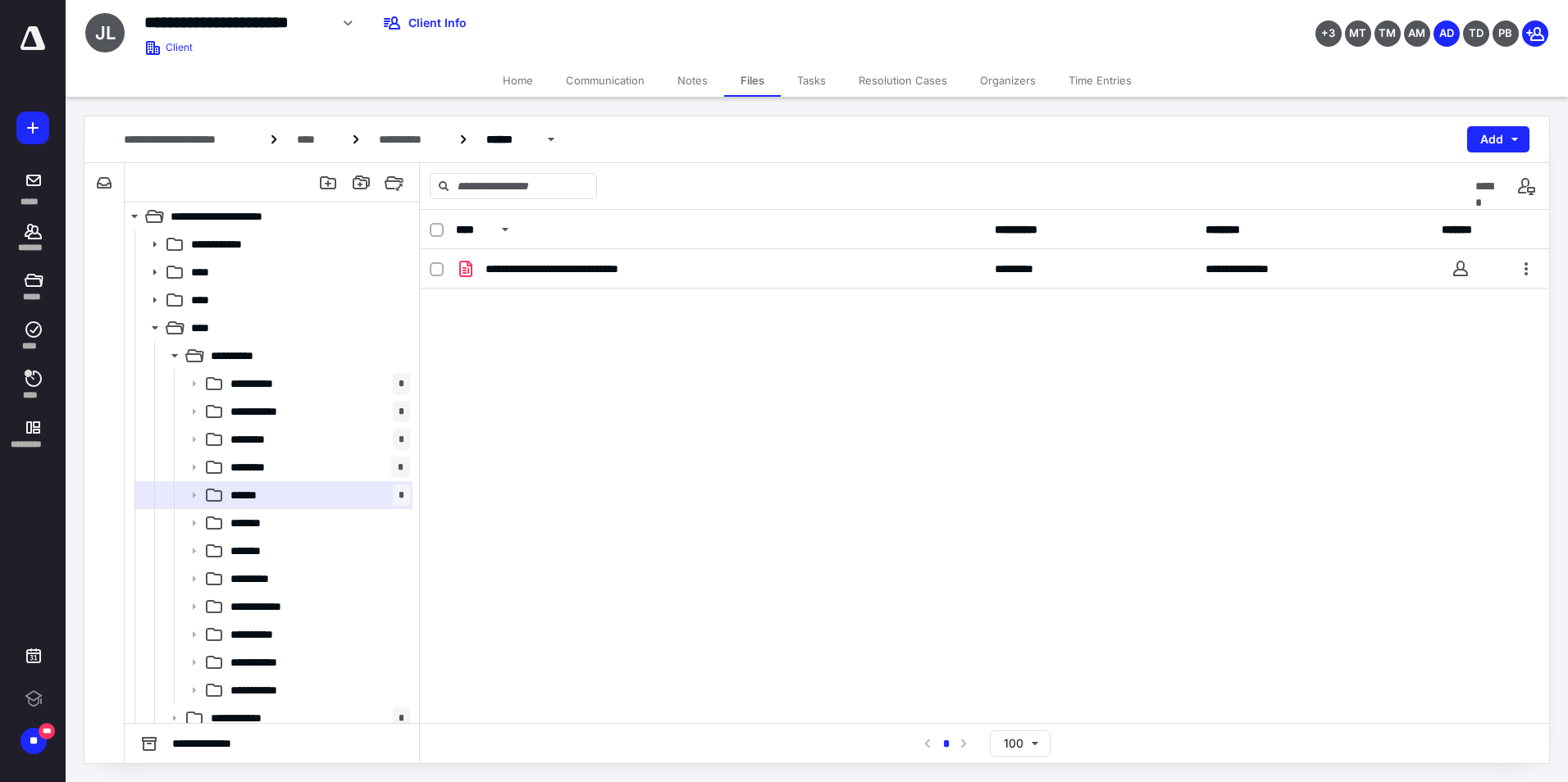 click on "**********" at bounding box center [984, 372] 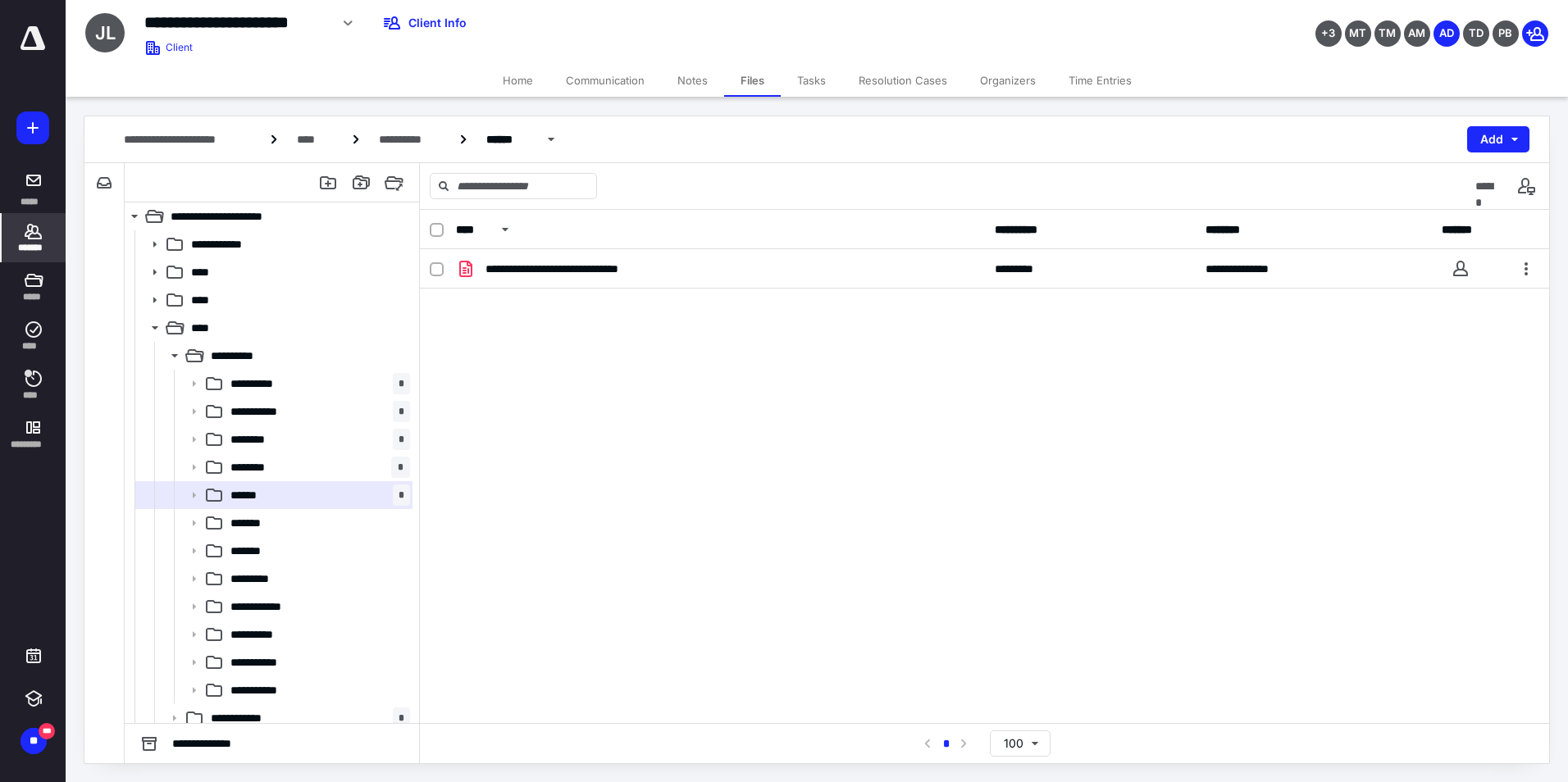 click 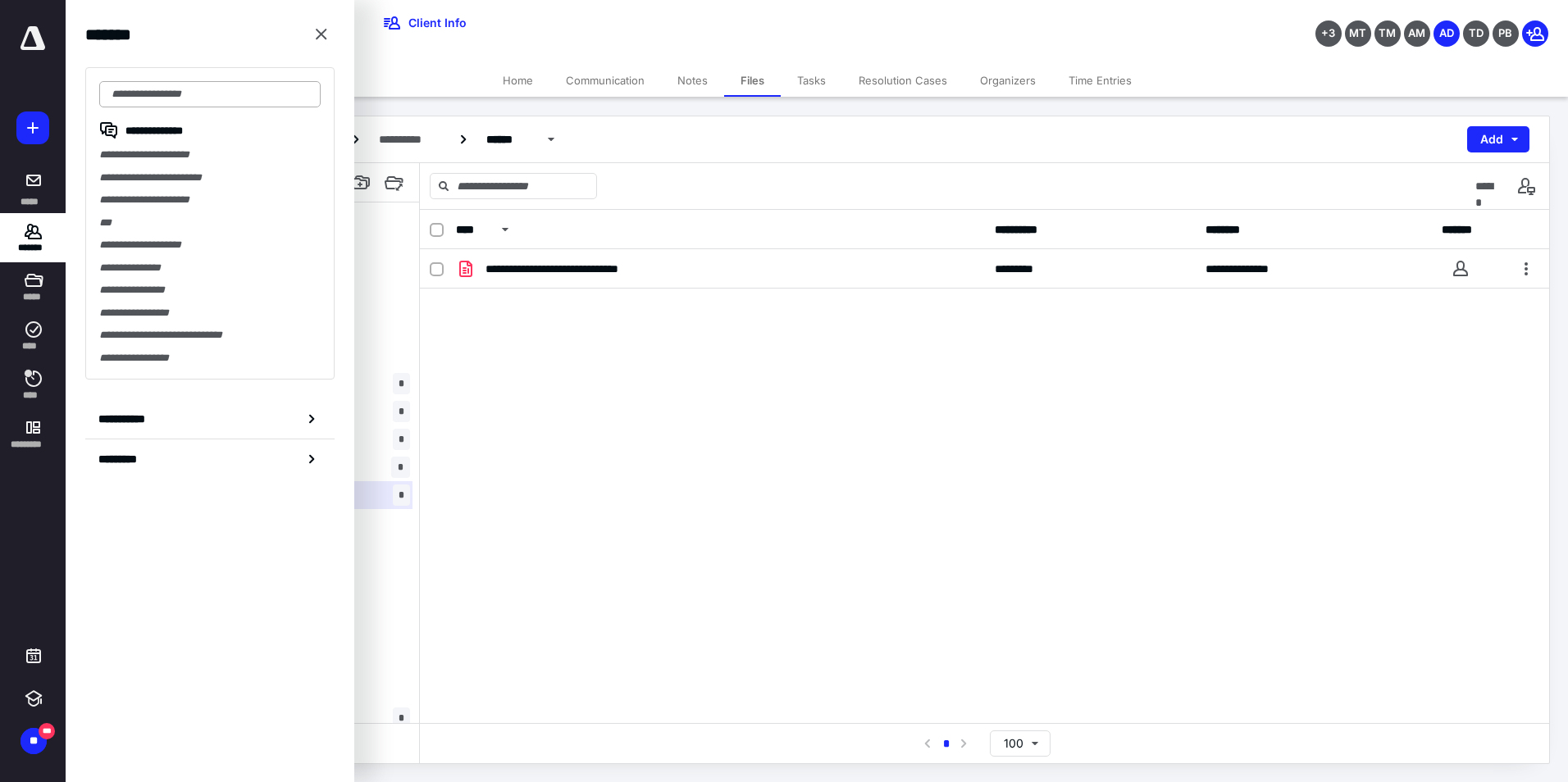 click at bounding box center (210, 94) 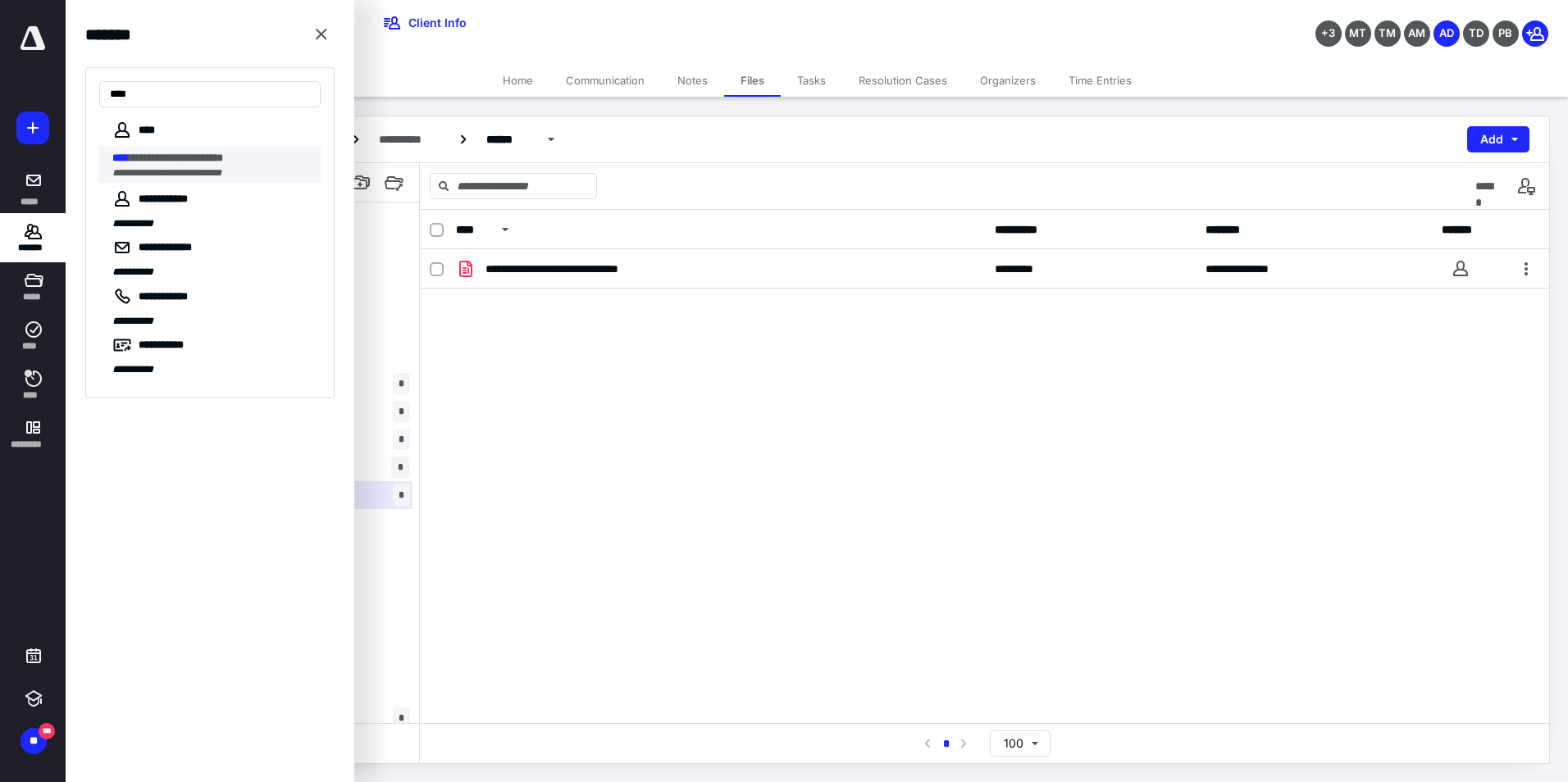 type on "****" 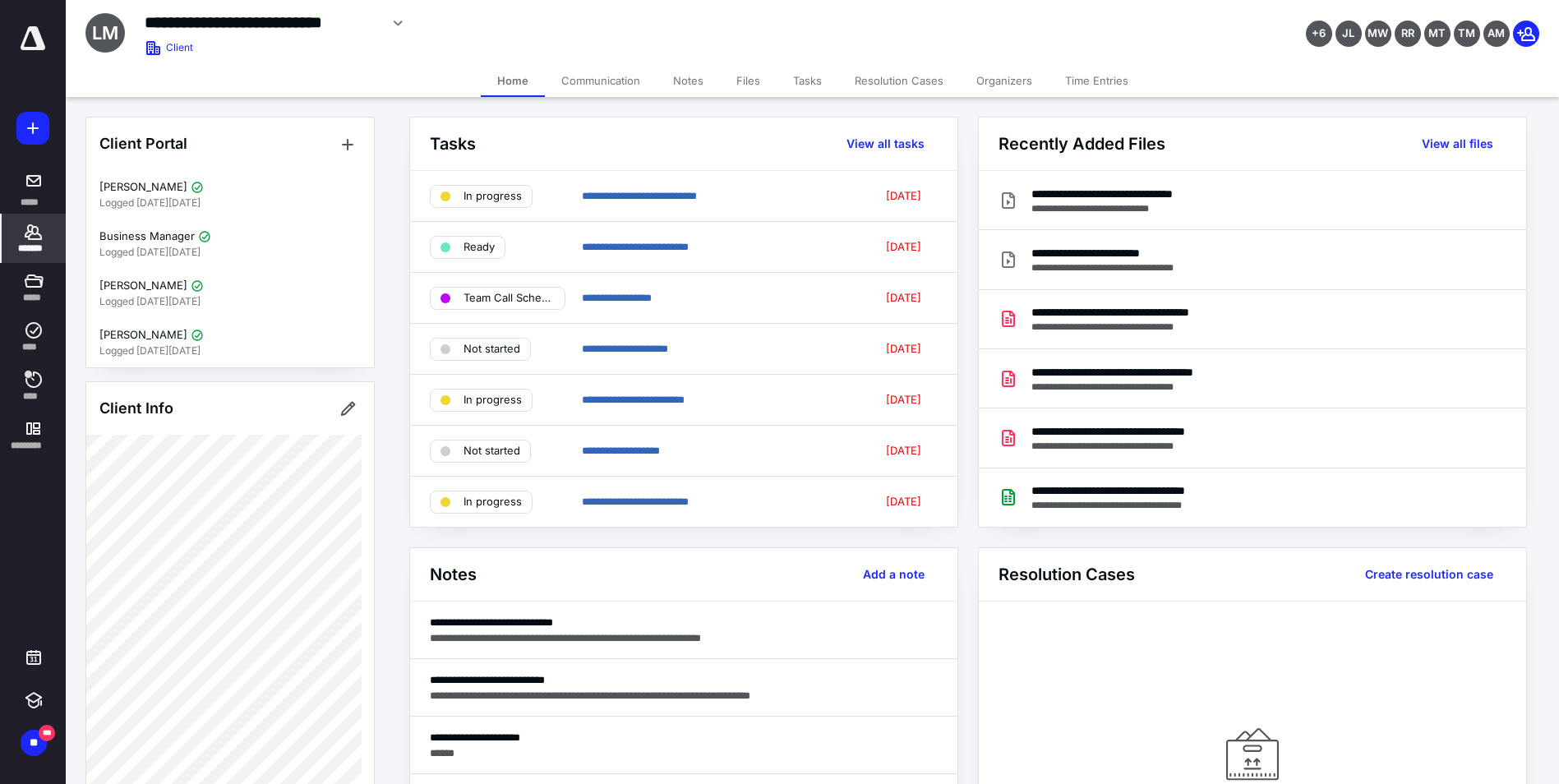 click on "Files" at bounding box center (748, 81) 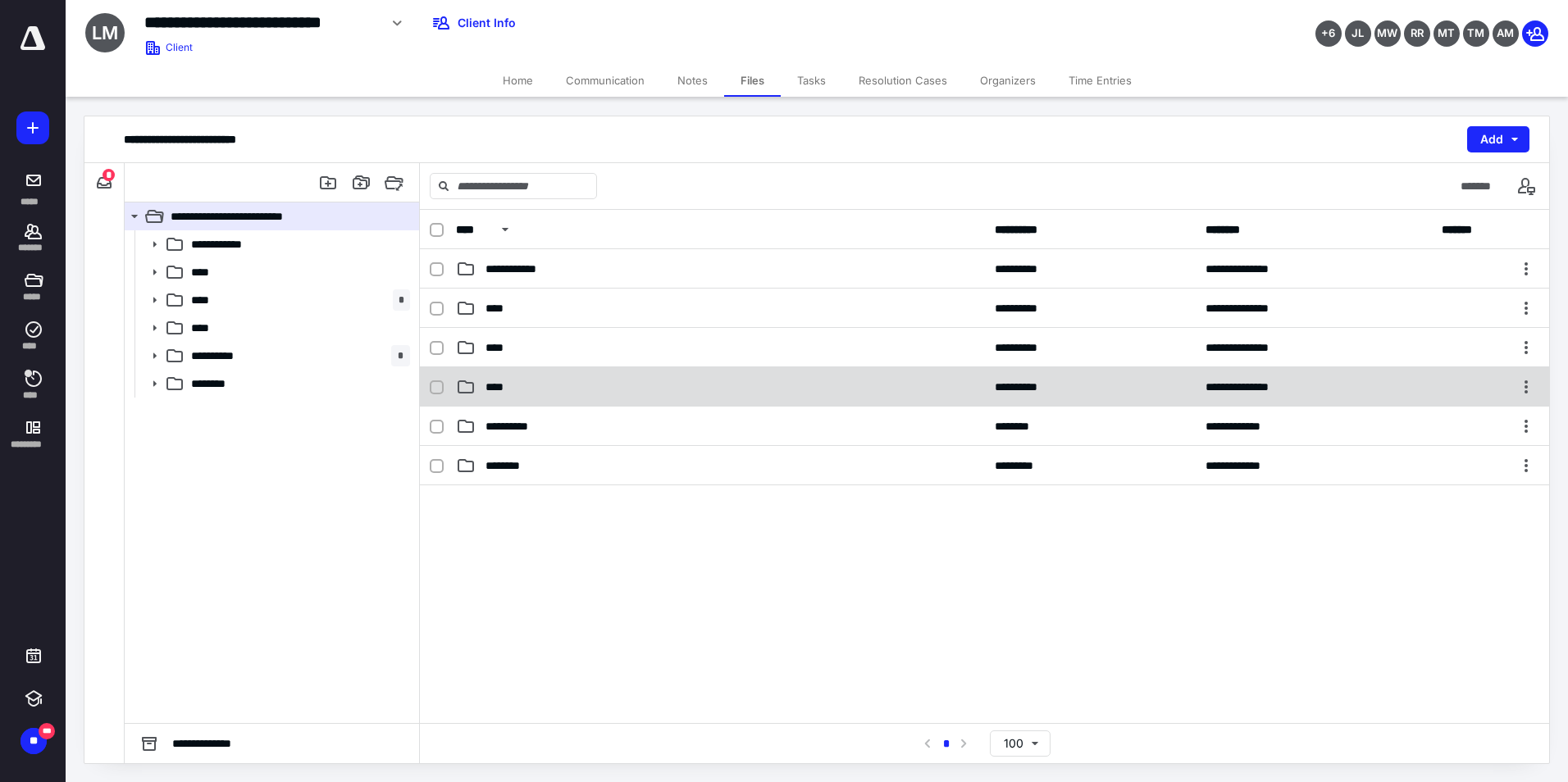 click on "****" at bounding box center [720, 387] 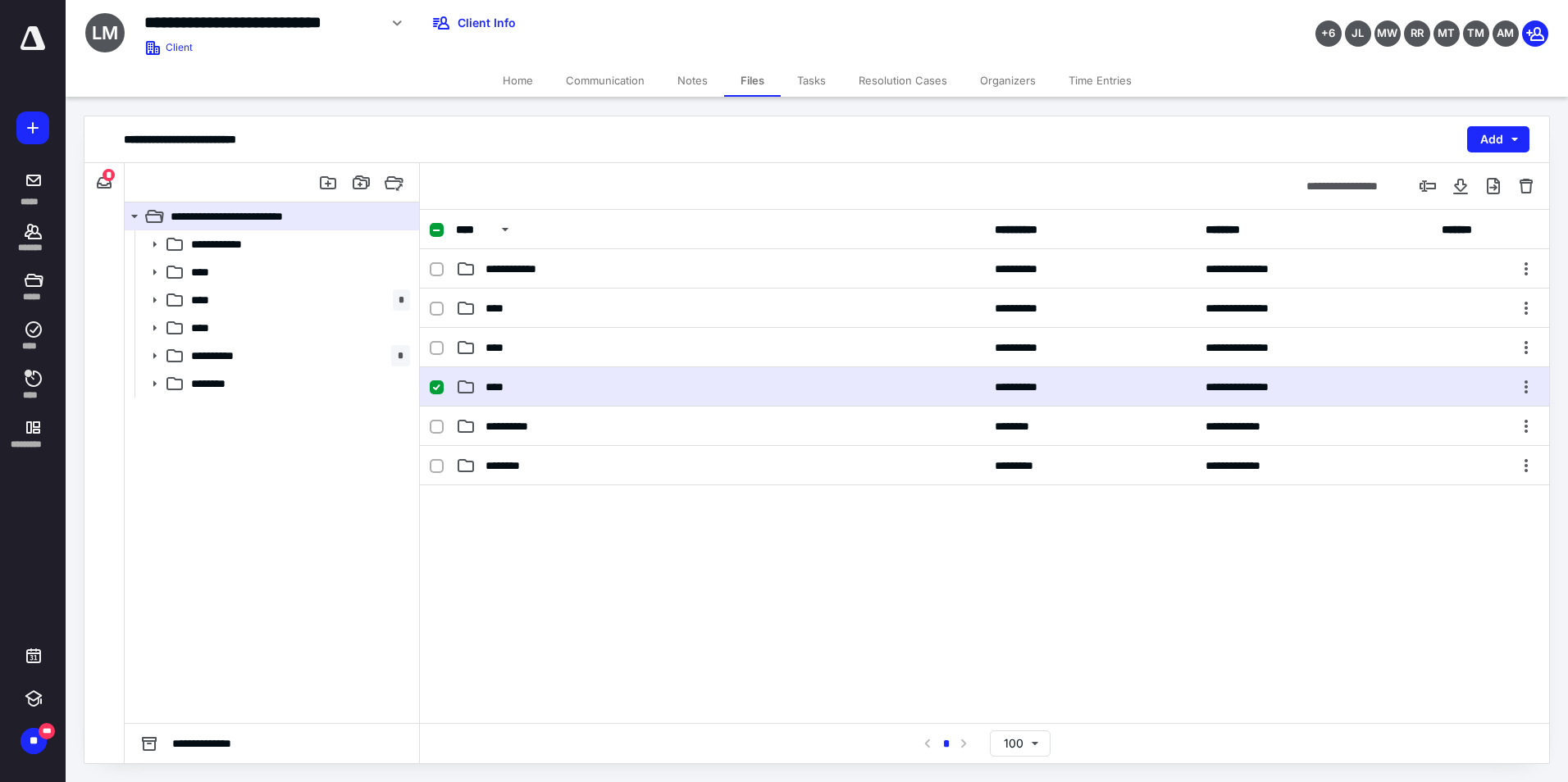 click on "****" at bounding box center (720, 387) 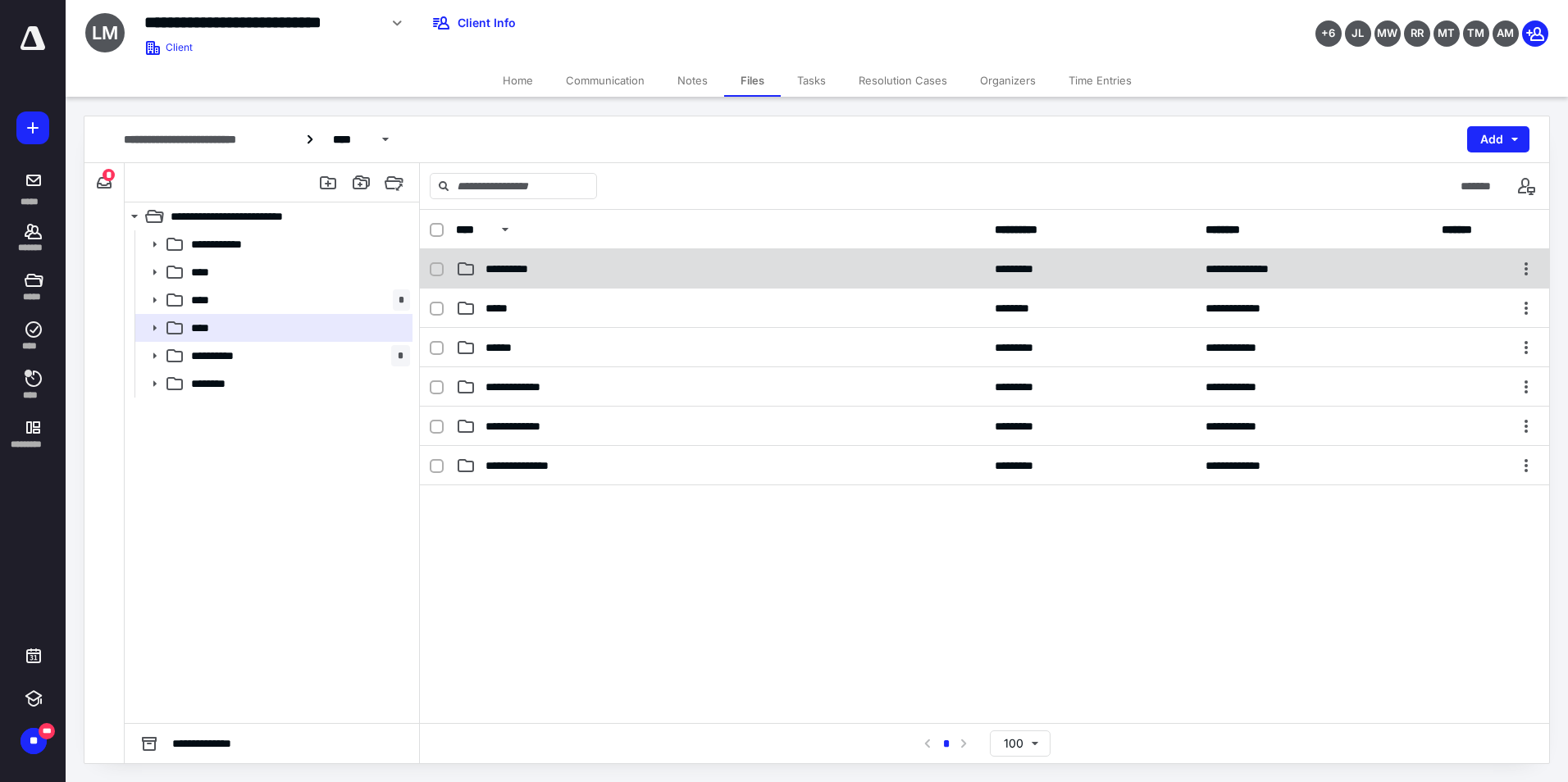 click on "**********" at bounding box center [720, 269] 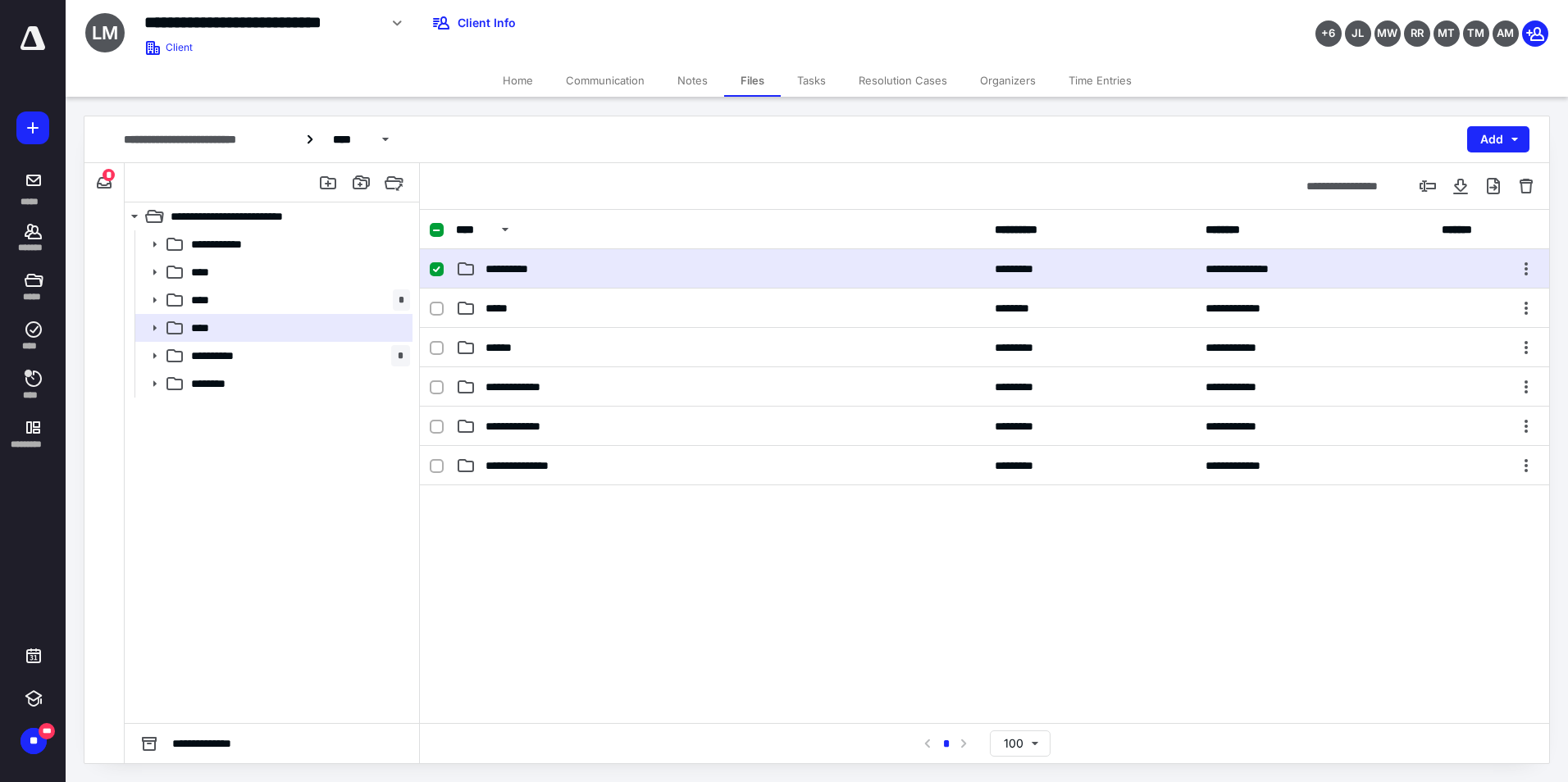 click on "**********" at bounding box center (720, 269) 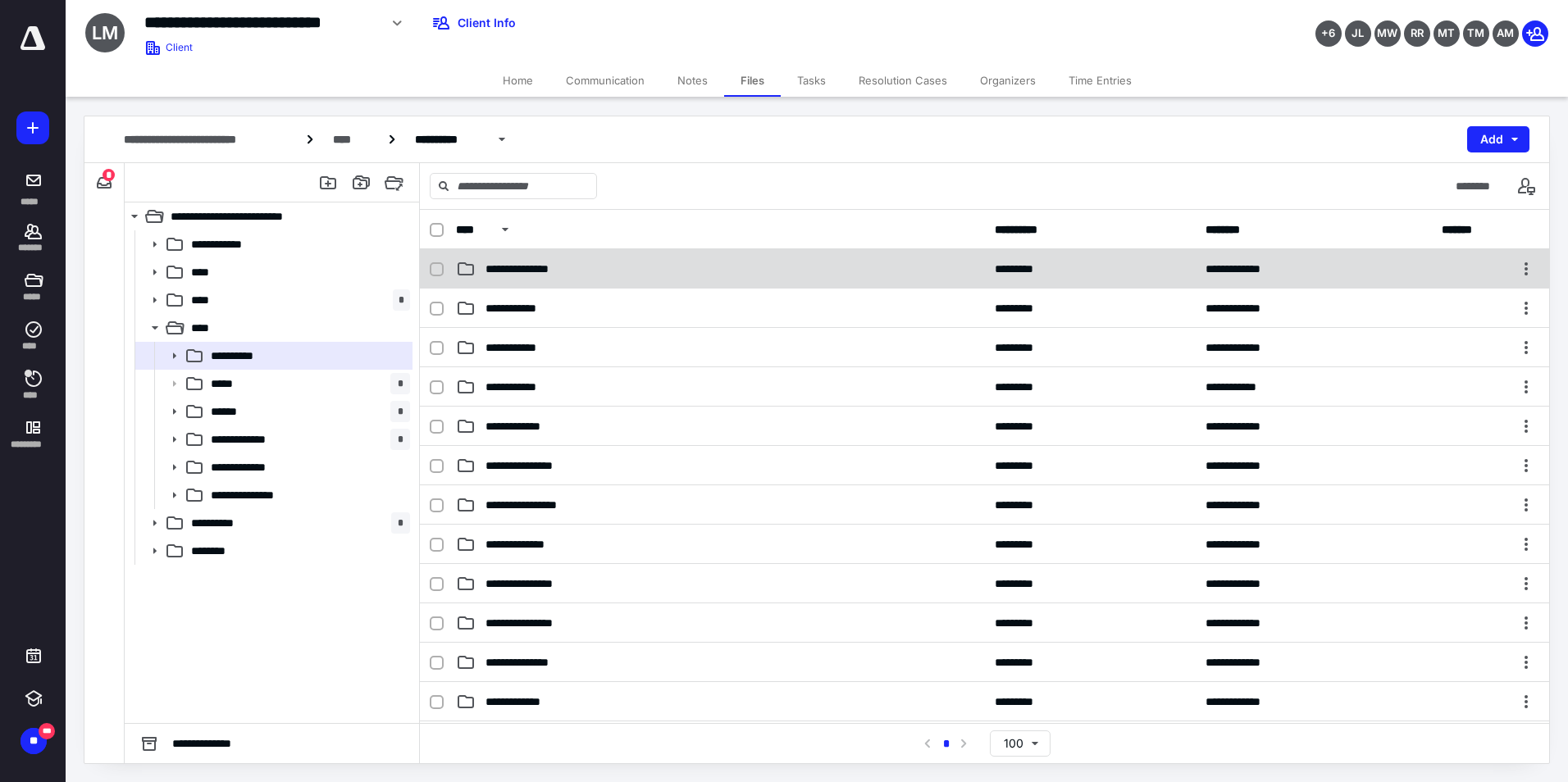 click on "**********" at bounding box center (720, 269) 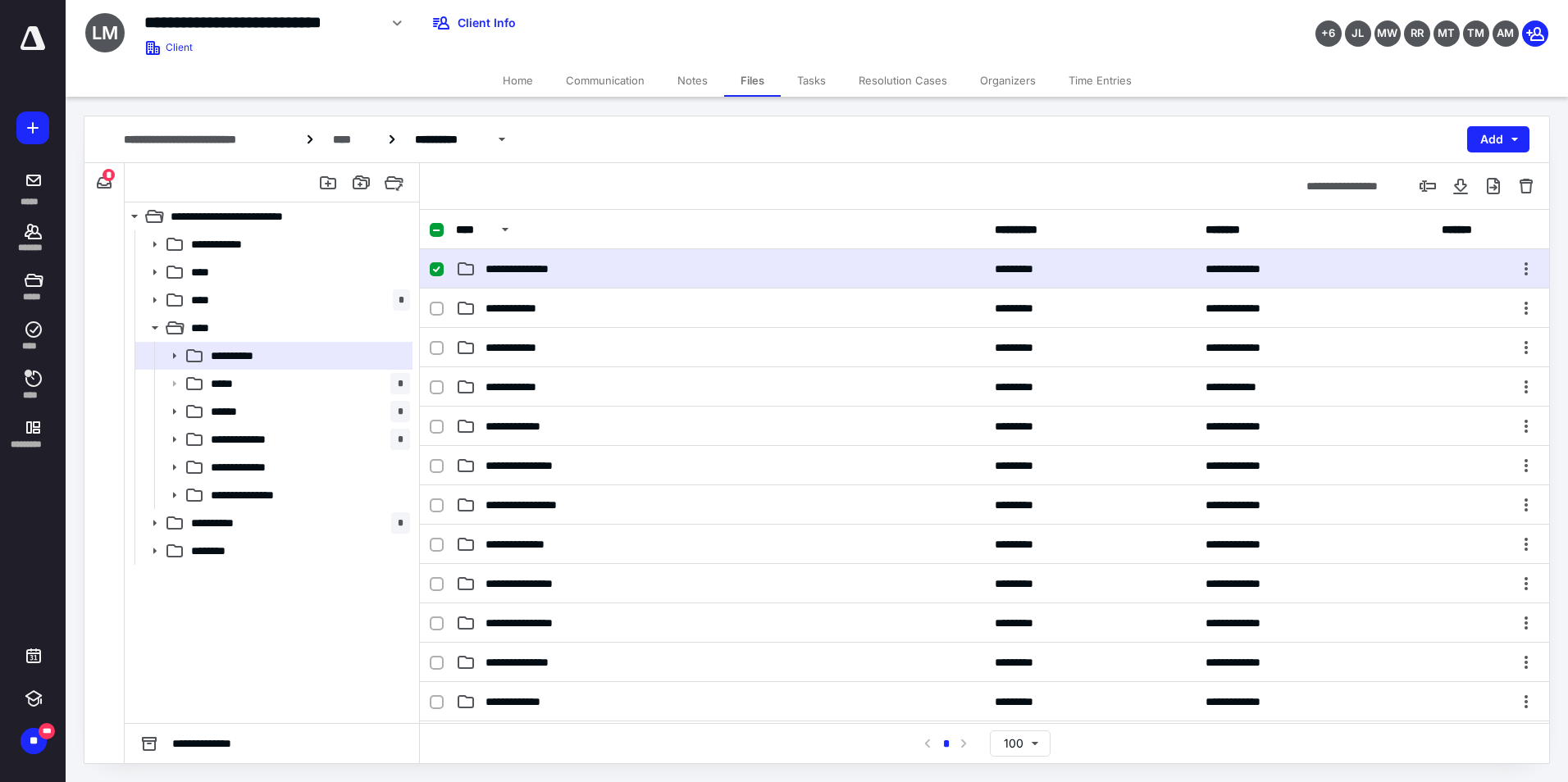 click on "**********" at bounding box center (720, 269) 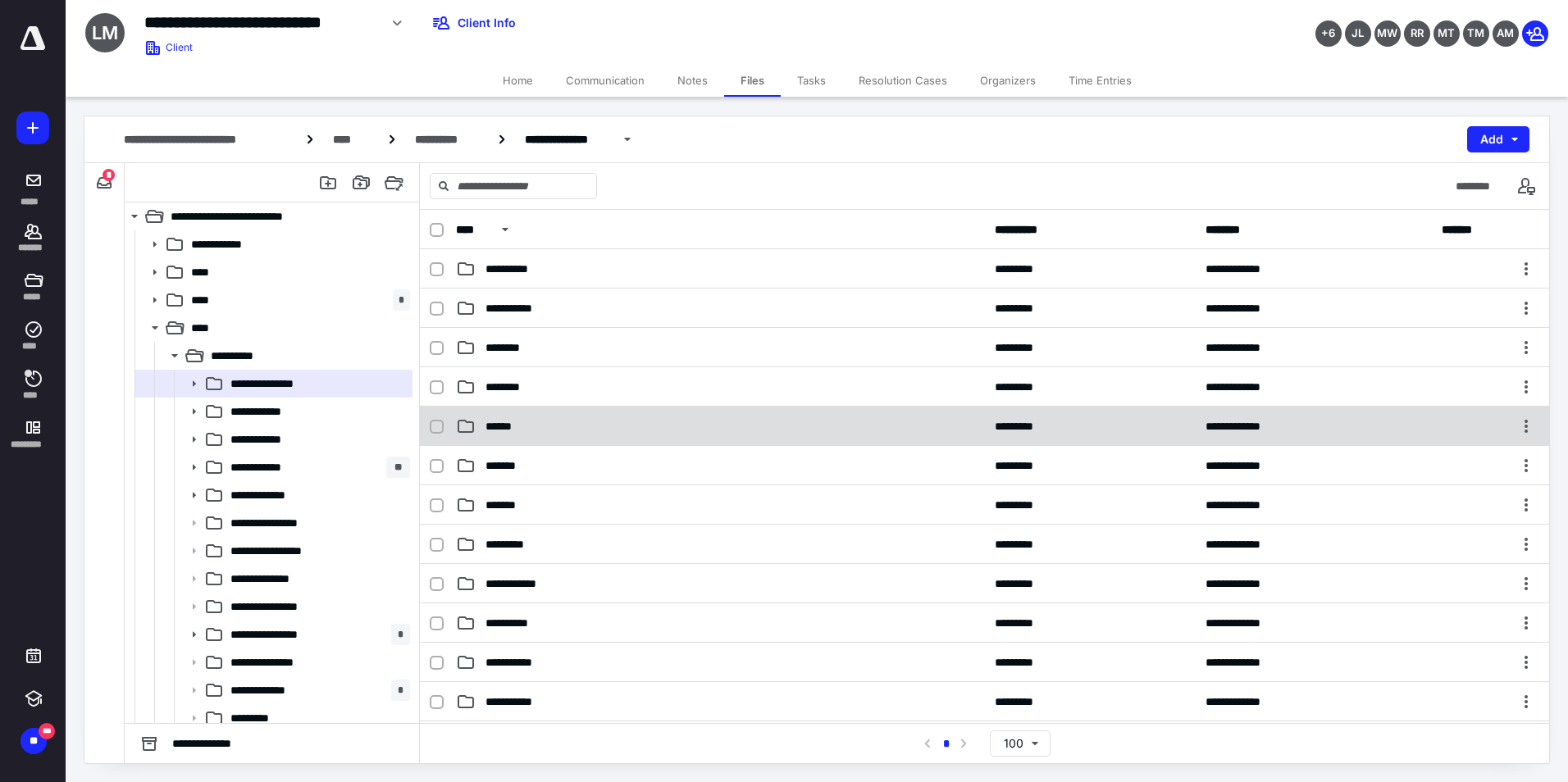 click on "******" at bounding box center [720, 426] 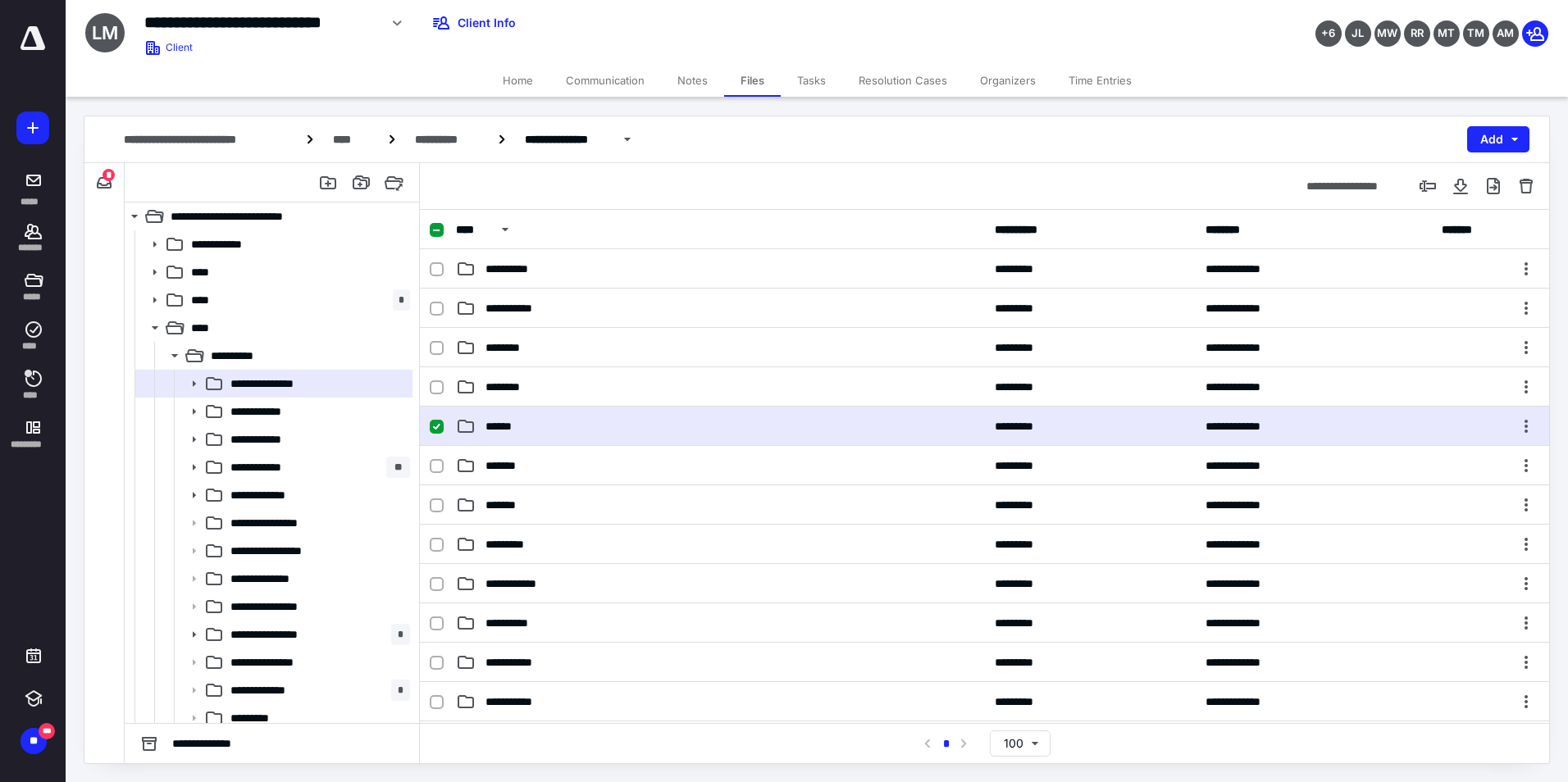 click on "******" at bounding box center [720, 426] 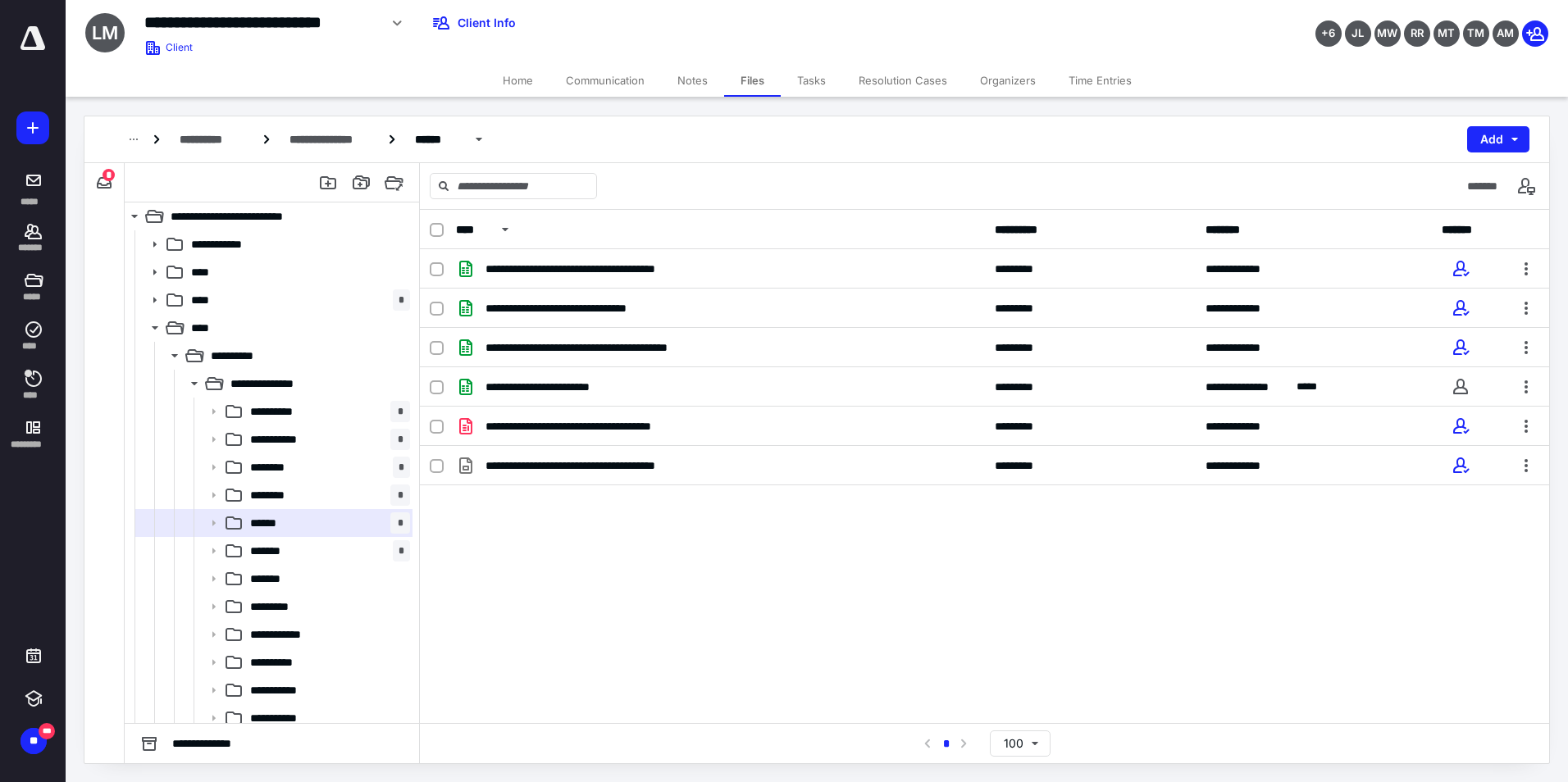 click on "**********" at bounding box center [984, 466] 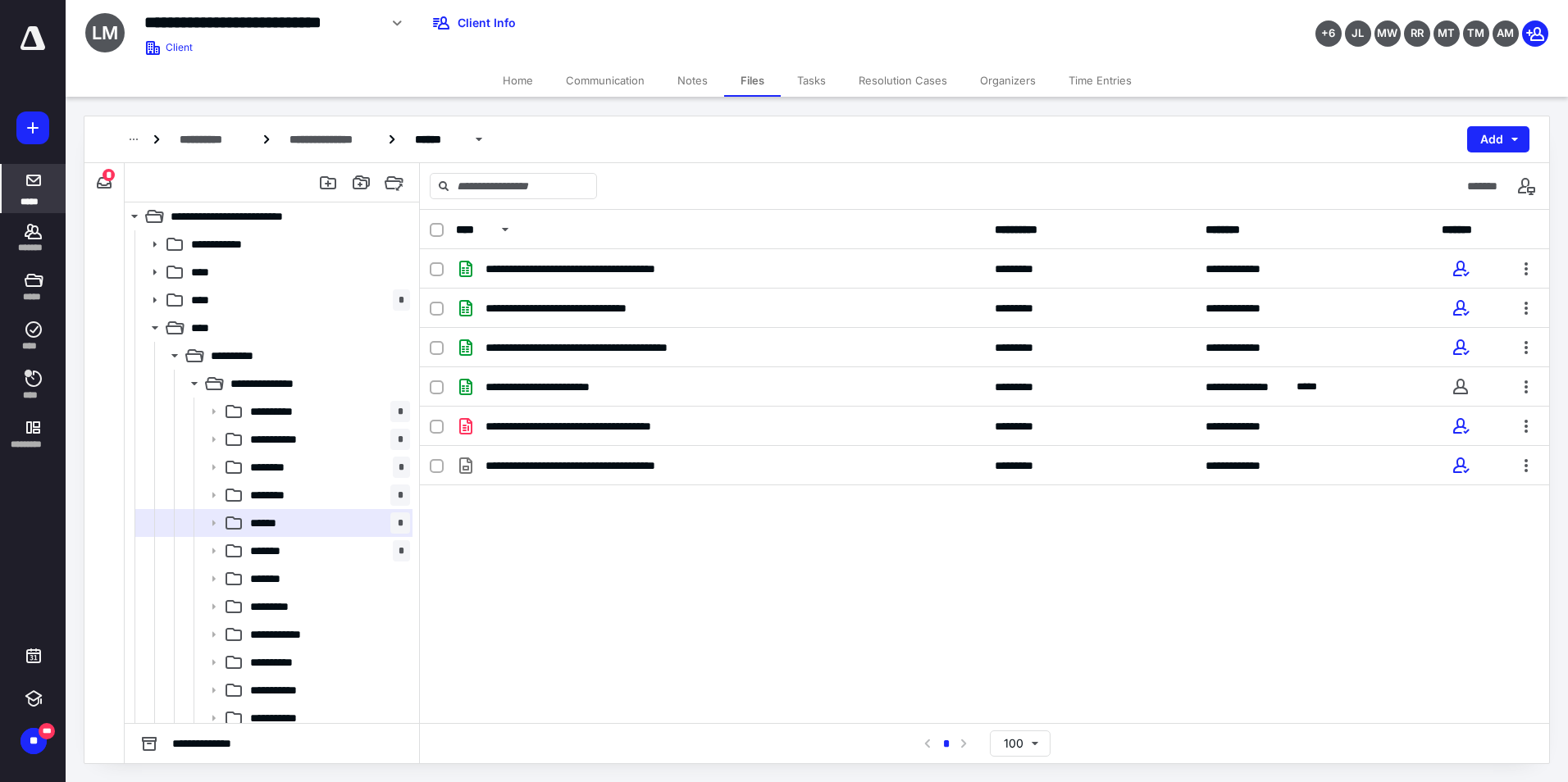 click at bounding box center (34, 180) 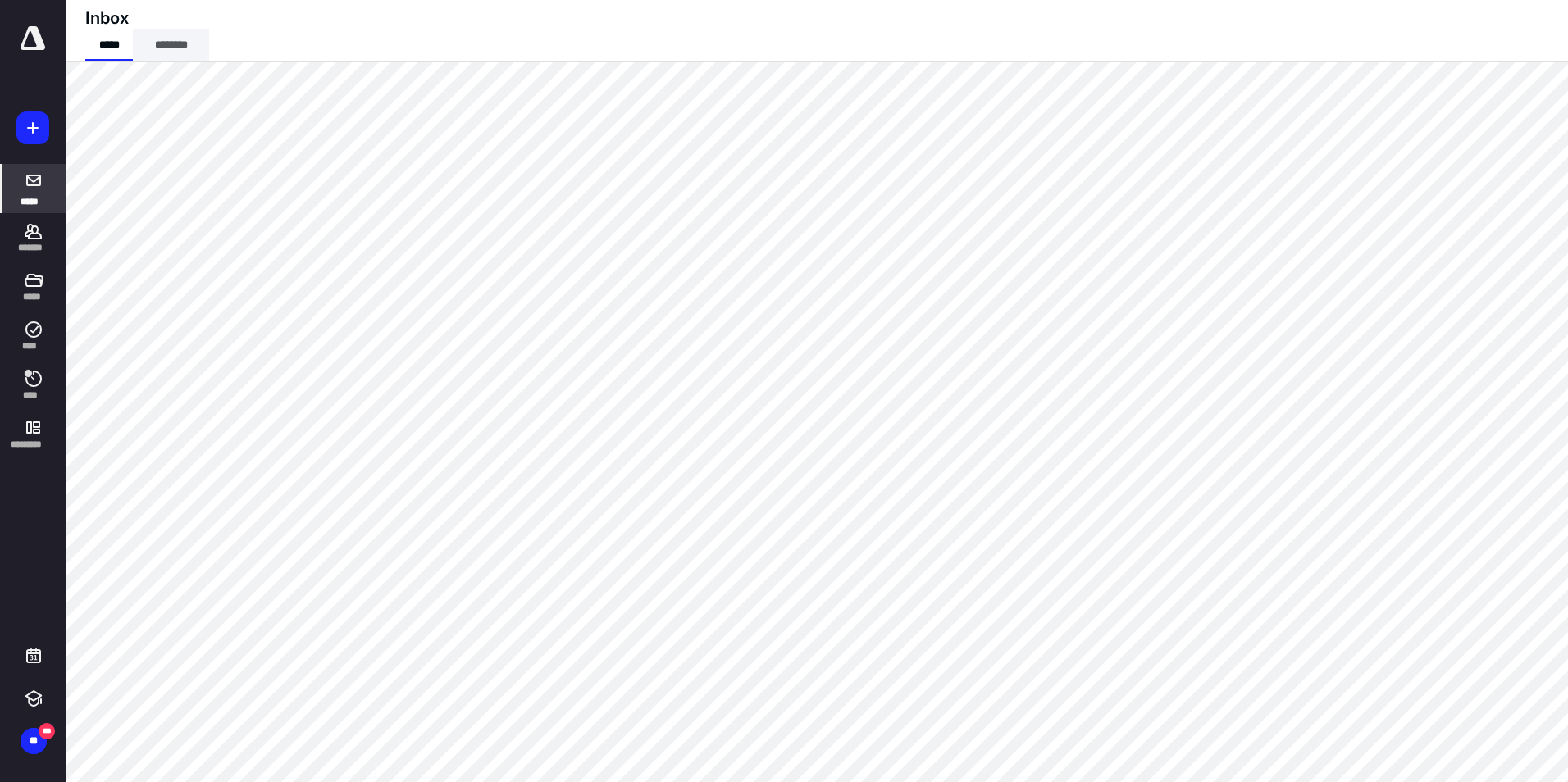 click on "********" at bounding box center (171, 45) 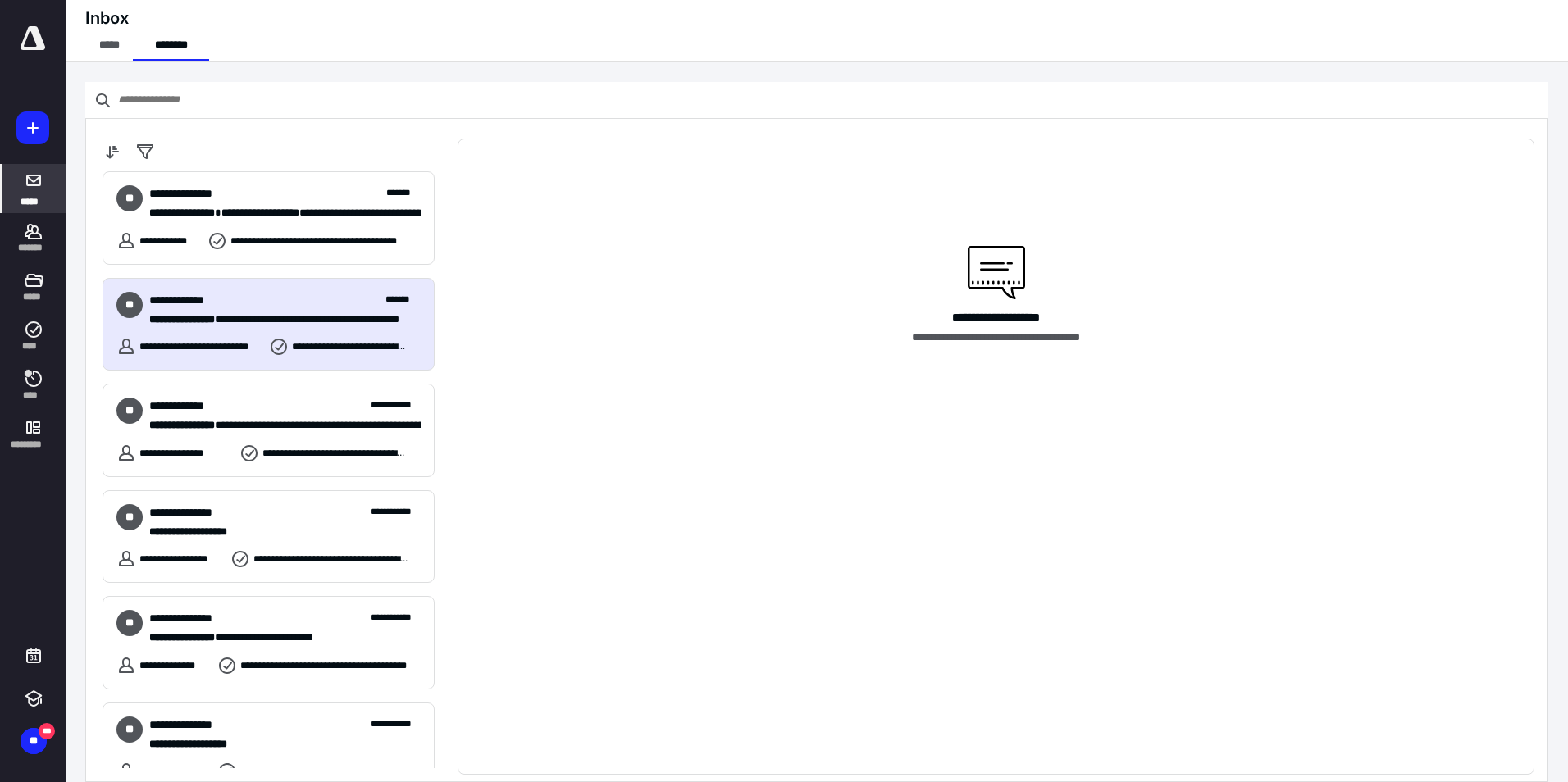 click on "**********" at bounding box center (285, 300) 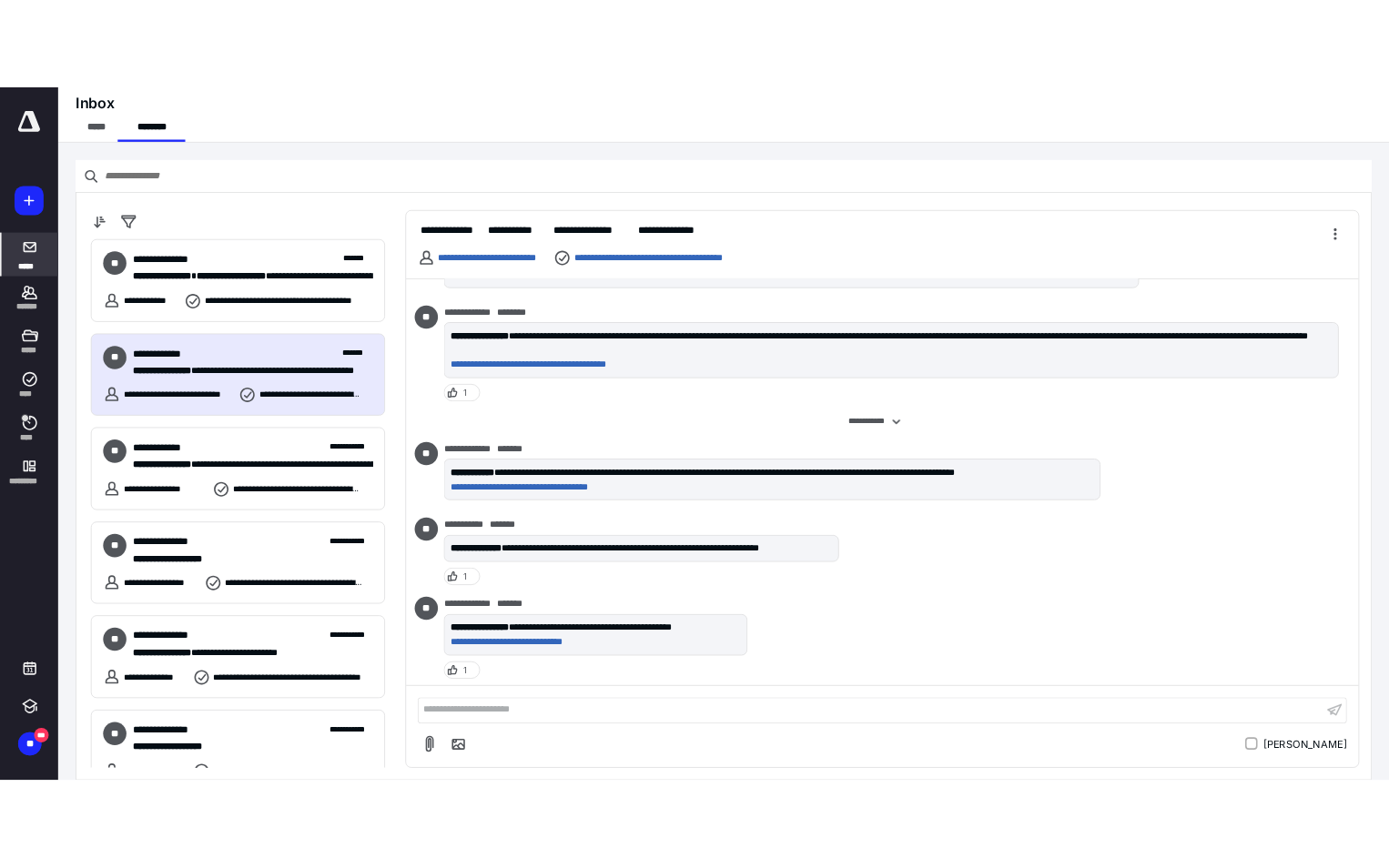 scroll, scrollTop: 1372, scrollLeft: 0, axis: vertical 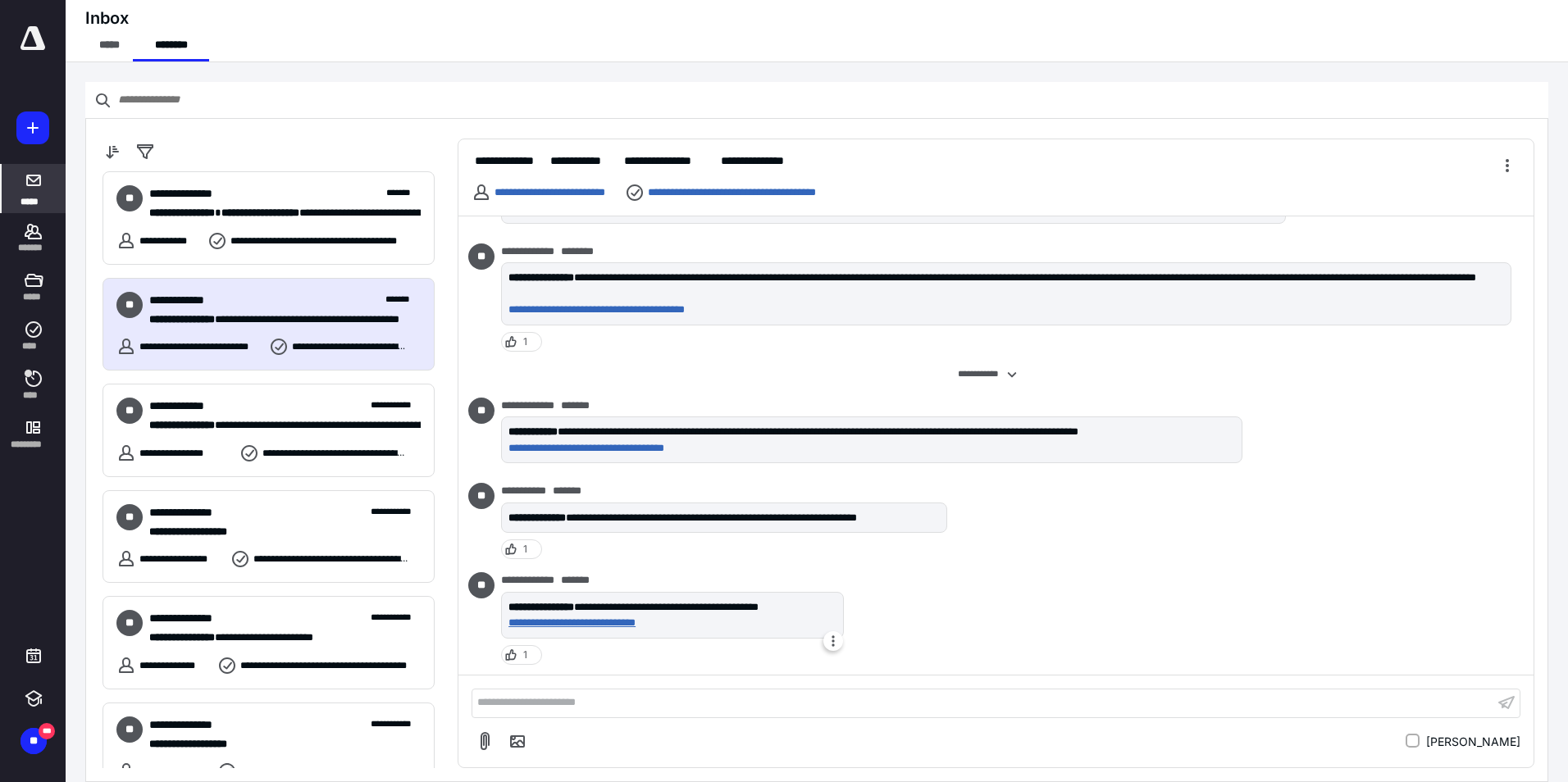 click on "**********" at bounding box center [669, 623] 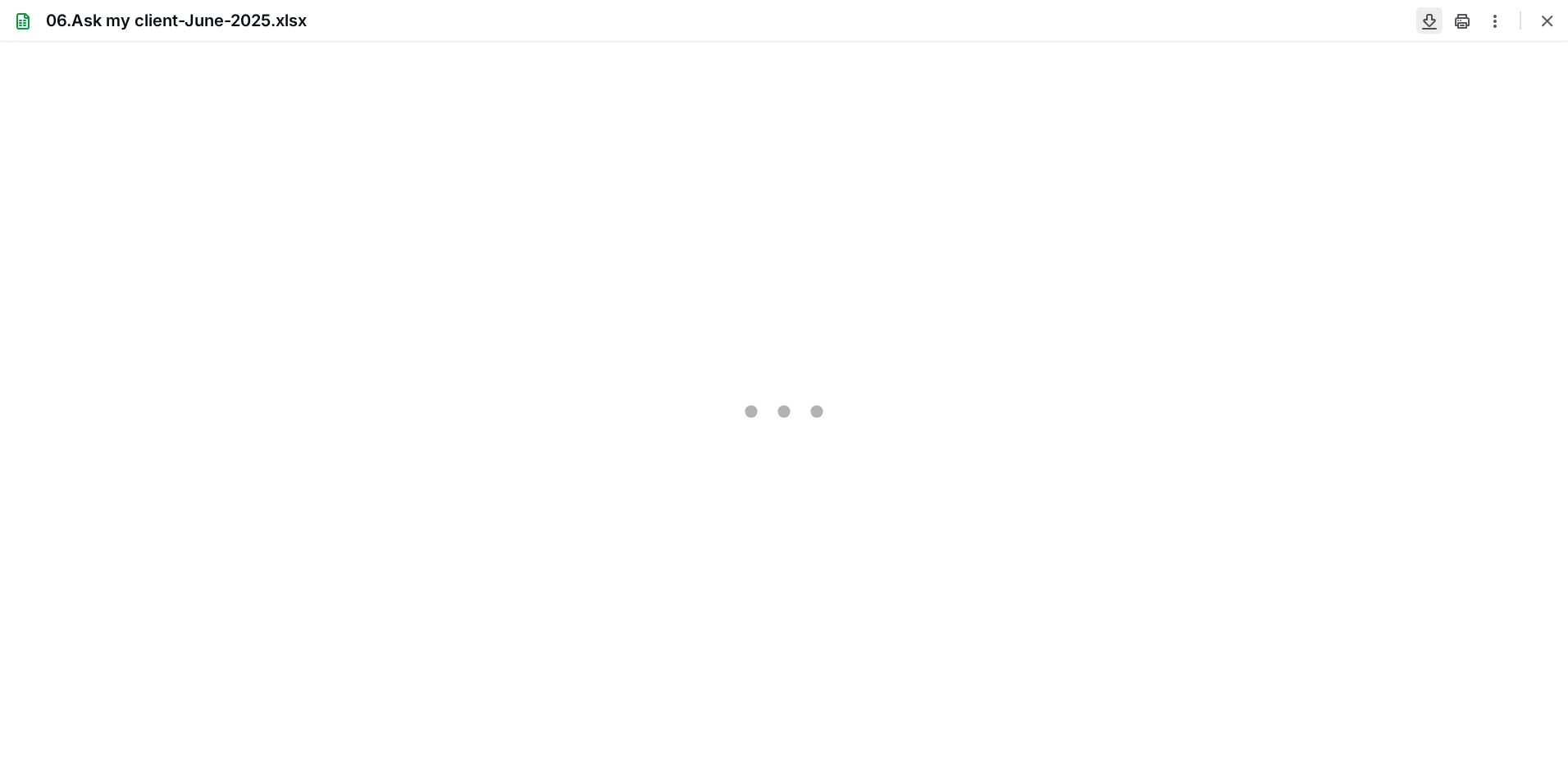 click at bounding box center [1429, 20] 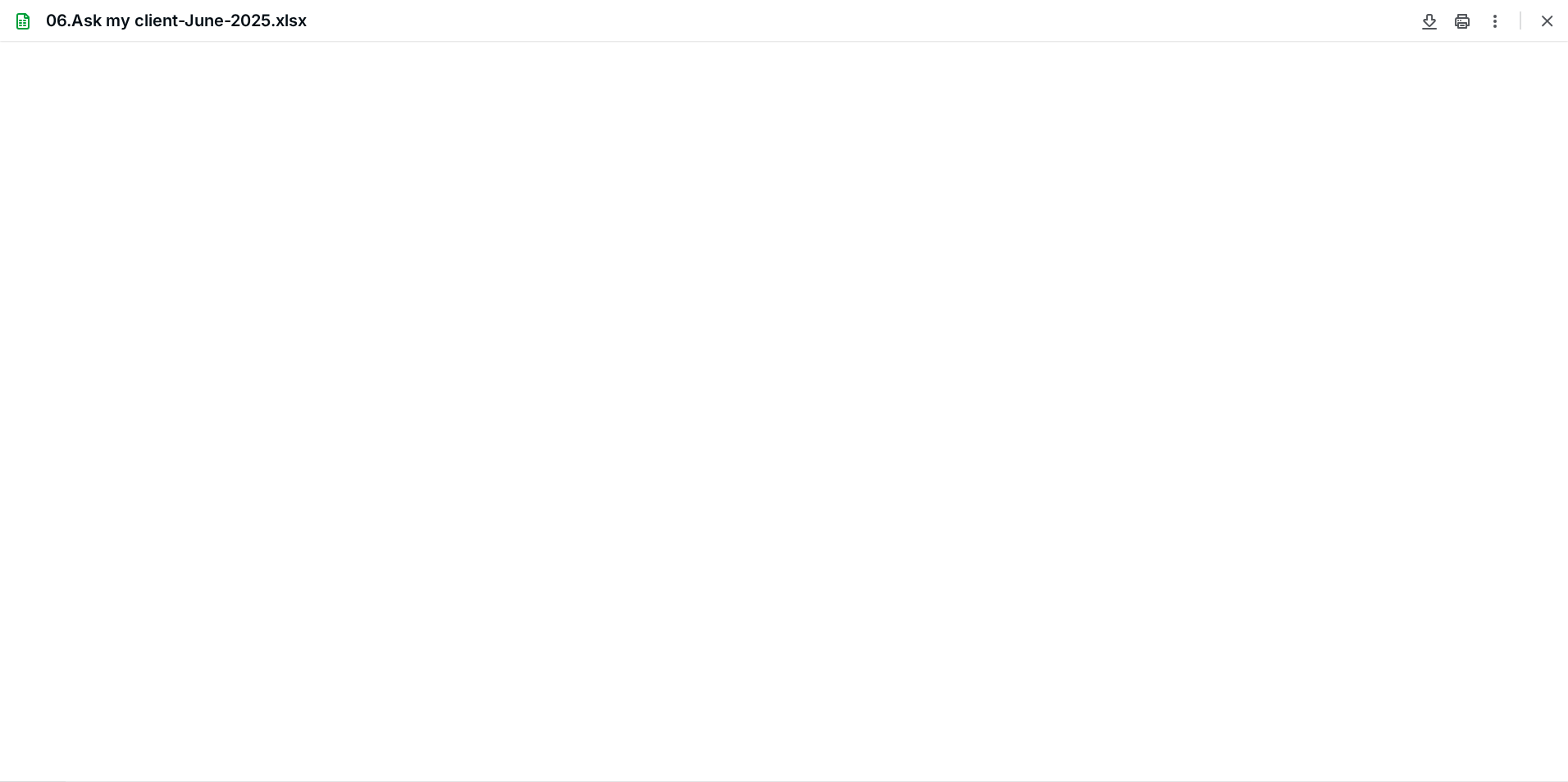scroll, scrollTop: 1253, scrollLeft: 0, axis: vertical 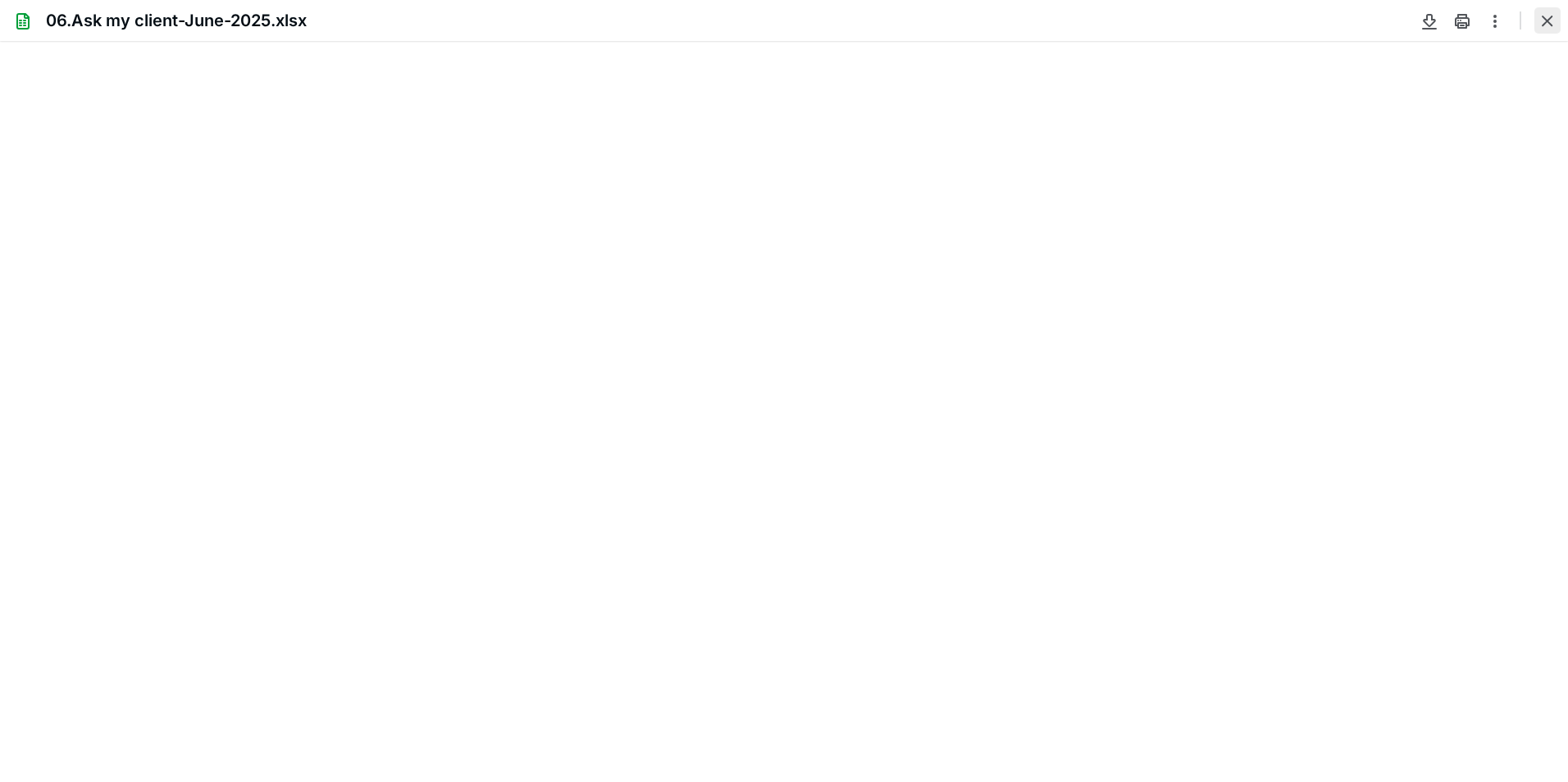 click at bounding box center (1547, 20) 